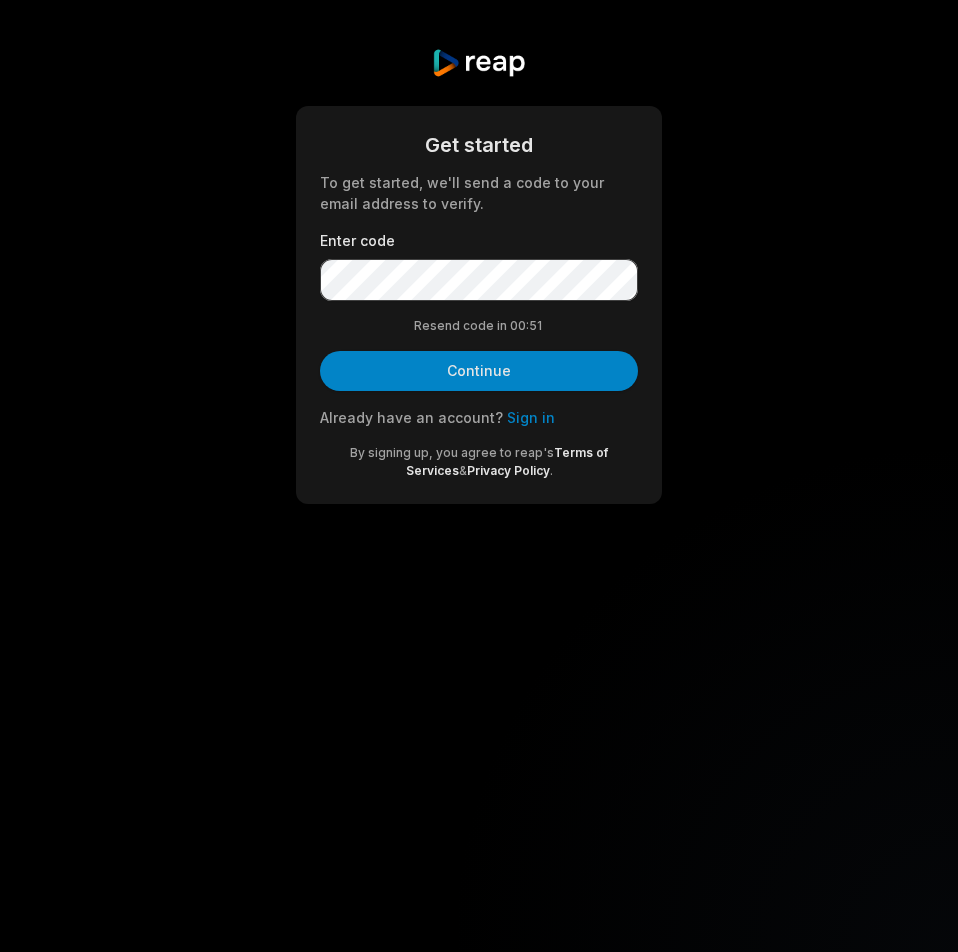 scroll, scrollTop: 0, scrollLeft: 0, axis: both 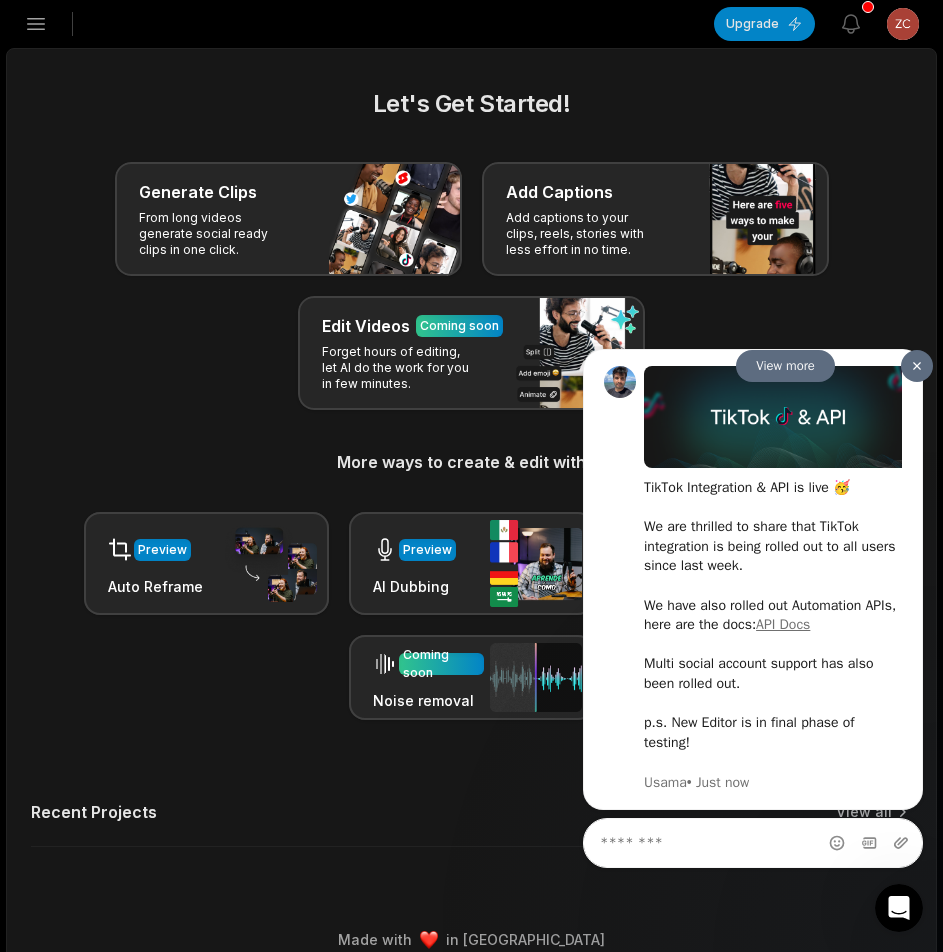 click at bounding box center [917, 366] 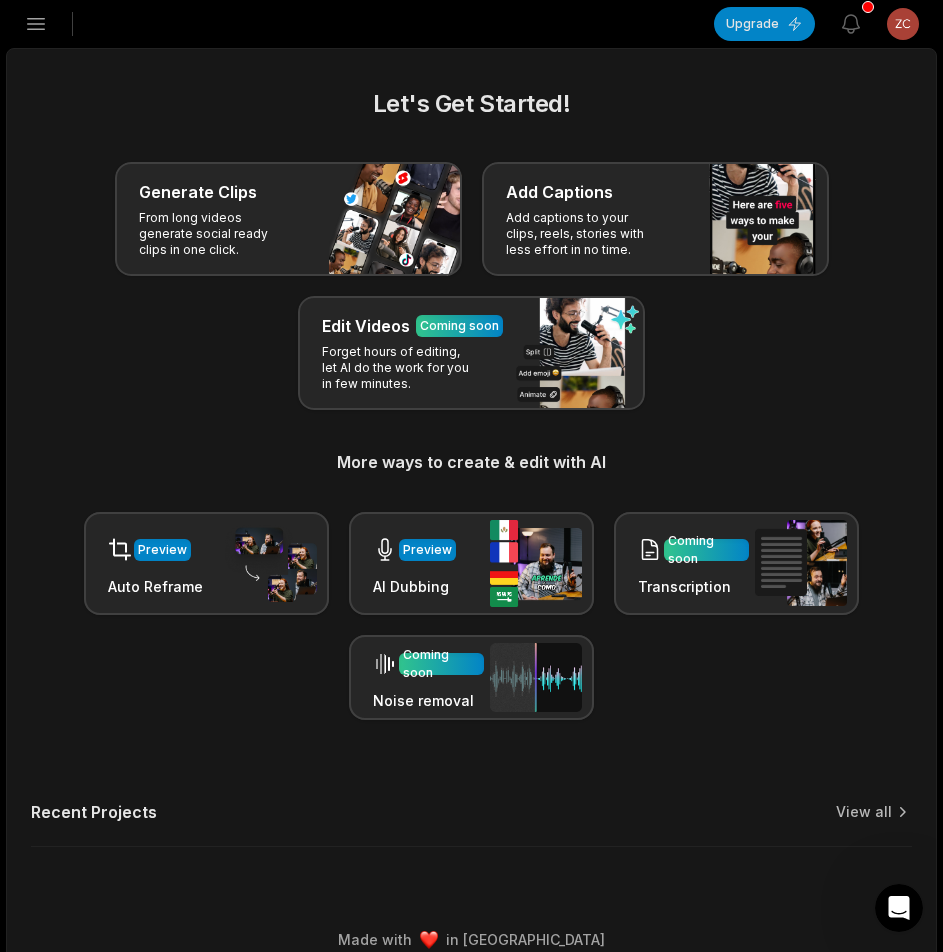 click 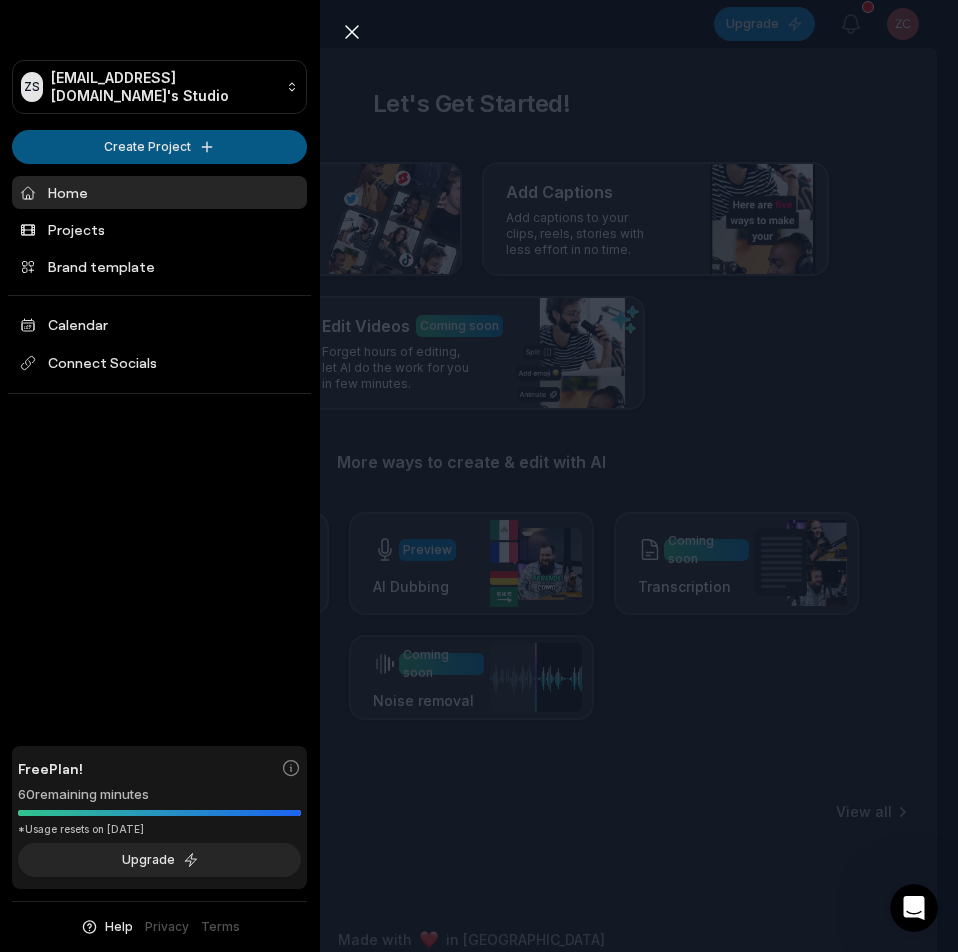 click on "ZS Zcmllt@telegmail.com's Studio Create Project Home Projects Brand template Calendar Connect Socials Free  Plan! 60  remaining minutes *Usage resets on August 8, 2025 Upgrade Help Privacy Terms Open sidebar Upgrade View notifications Open user menu   Let's Get Started! Generate Clips From long videos generate social ready clips in one click. Add Captions Add captions to your clips, reels, stories with less effort in no time. Edit Videos Coming soon Forget hours of editing, let AI do the work for you in few minutes. More ways to create & edit with AI Preview Auto Reframe Preview AI Dubbing Coming soon Transcription Coming soon Noise removal Recent Projects View all Made with   in San Francisco Close sidebar ZS Zcmllt@telegmail.com's Studio Create Project Home Projects Brand template Calendar Connect Socials Free  Plan! 60  remaining minutes *Usage resets on August 8, 2025 Upgrade Help Privacy Terms" at bounding box center (479, 476) 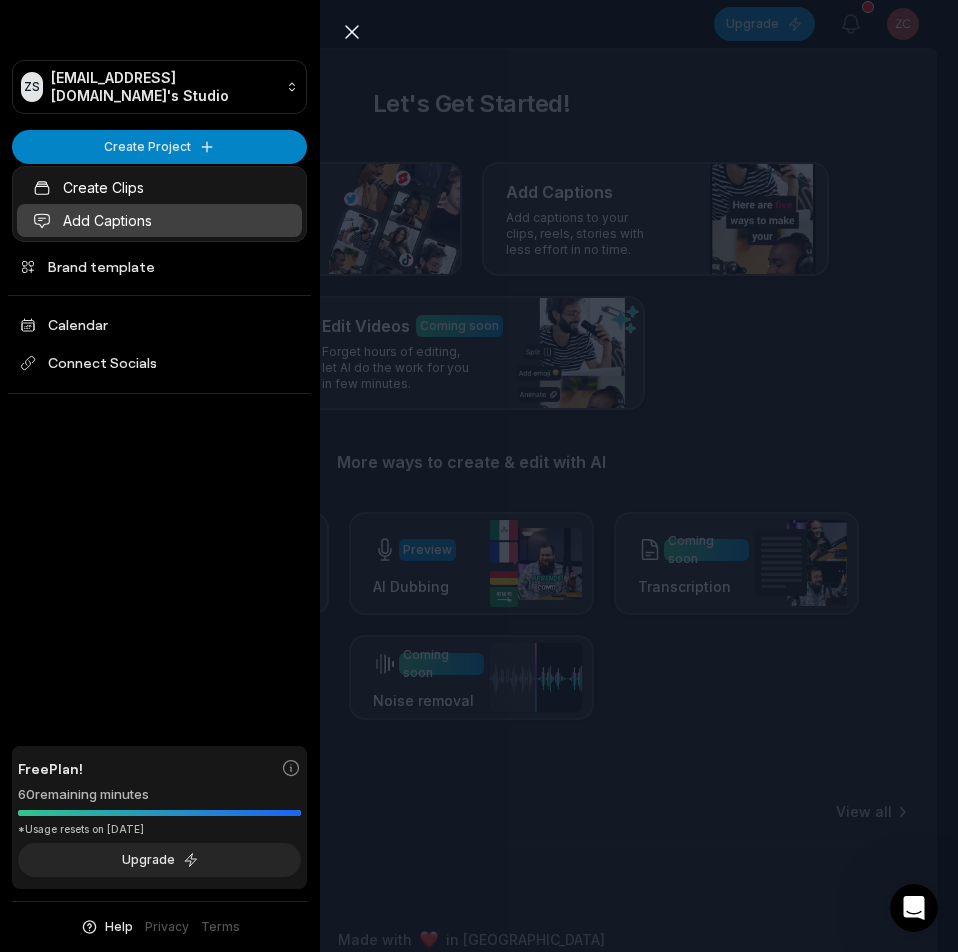 click on "Add Captions" at bounding box center (159, 220) 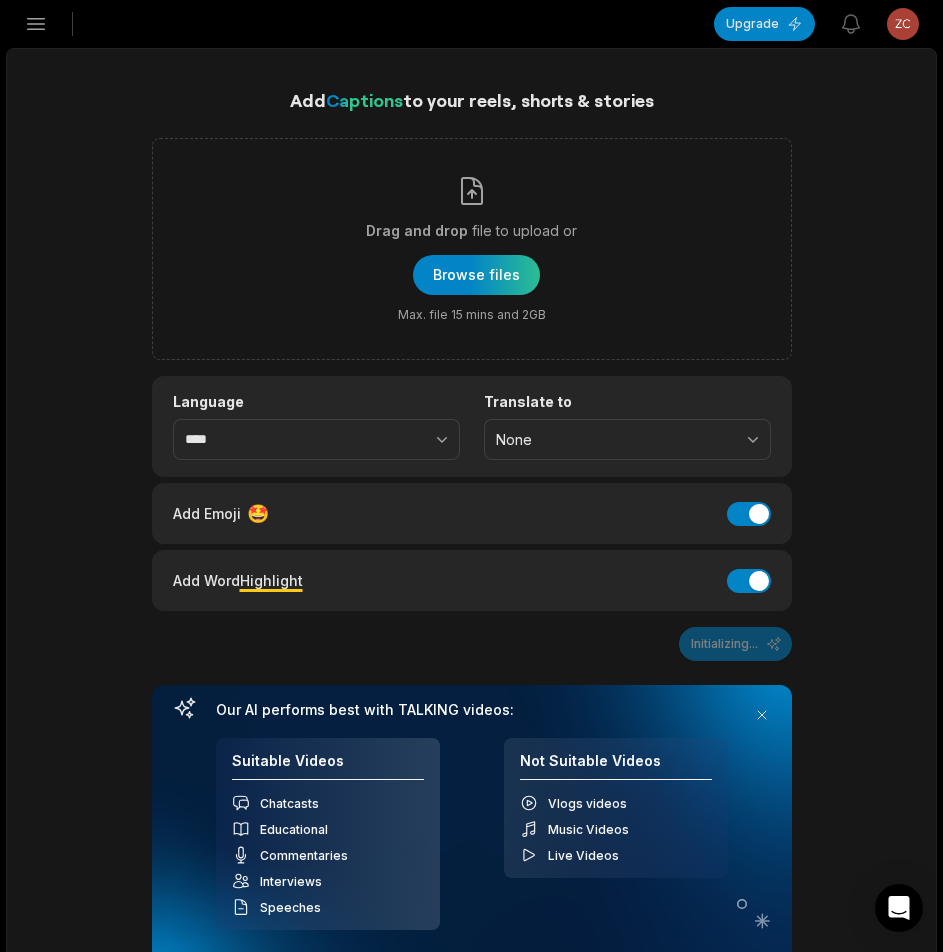 scroll, scrollTop: 0, scrollLeft: 0, axis: both 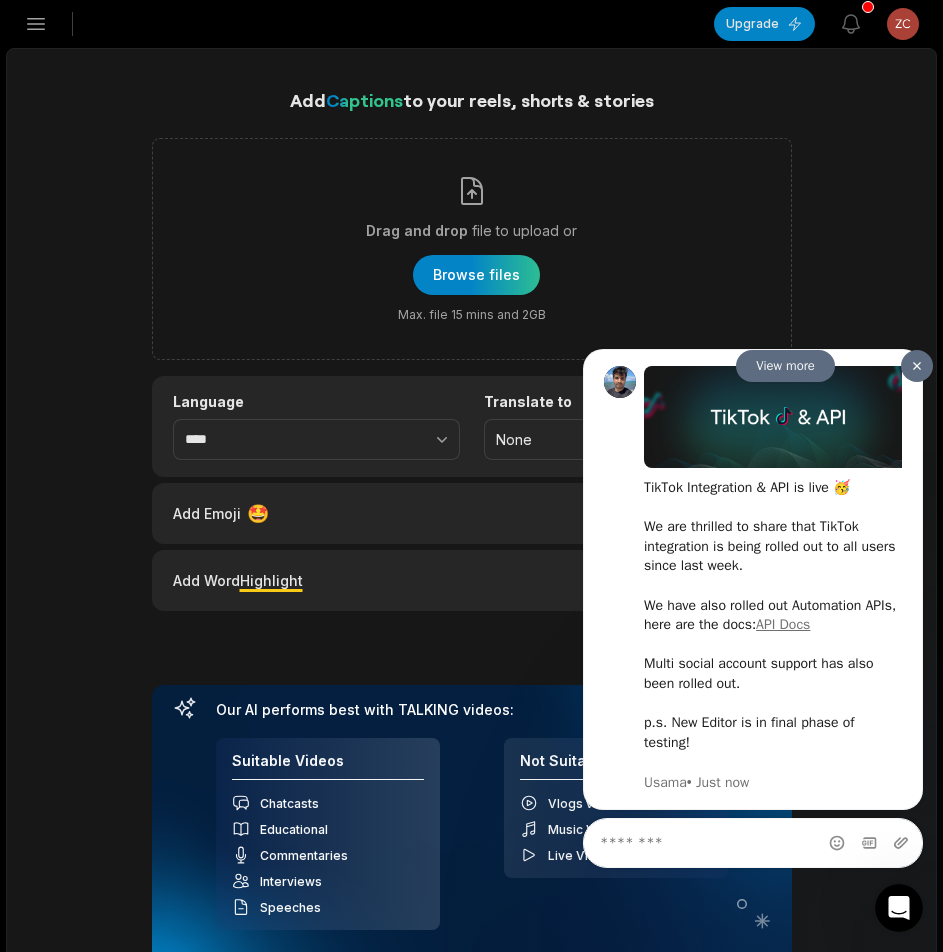 click at bounding box center (917, 366) 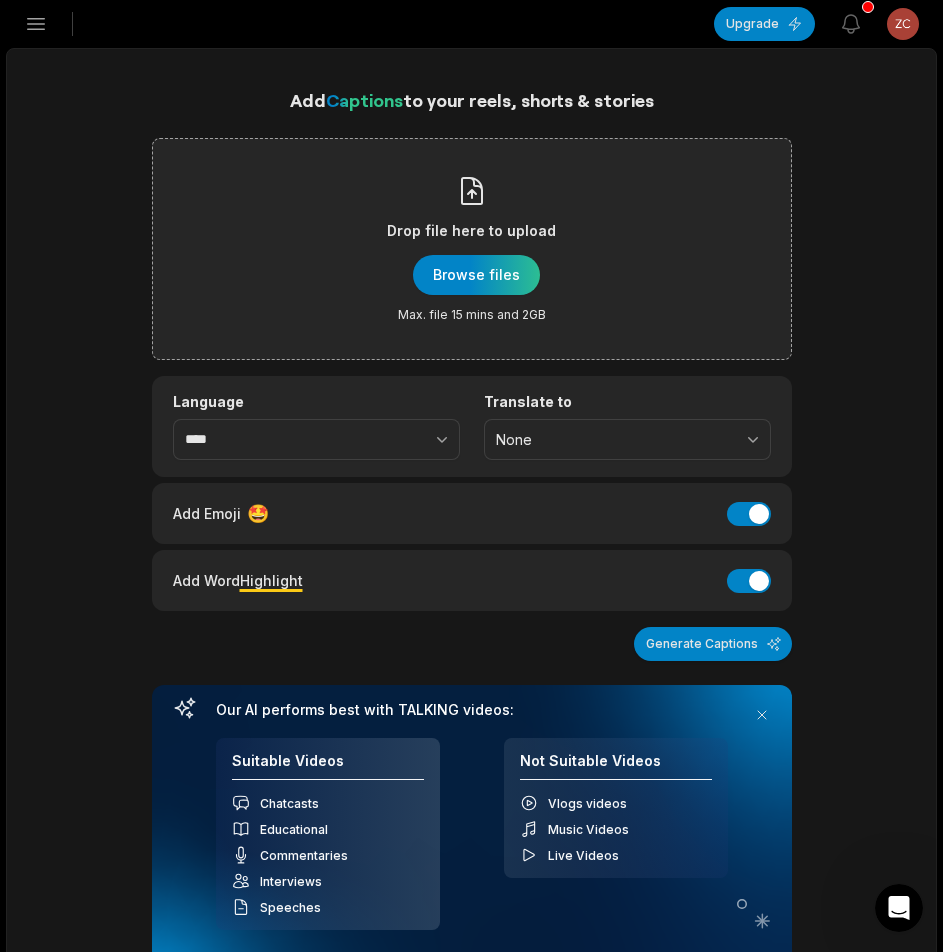 click on "Language **** Translate to None" at bounding box center (472, 426) 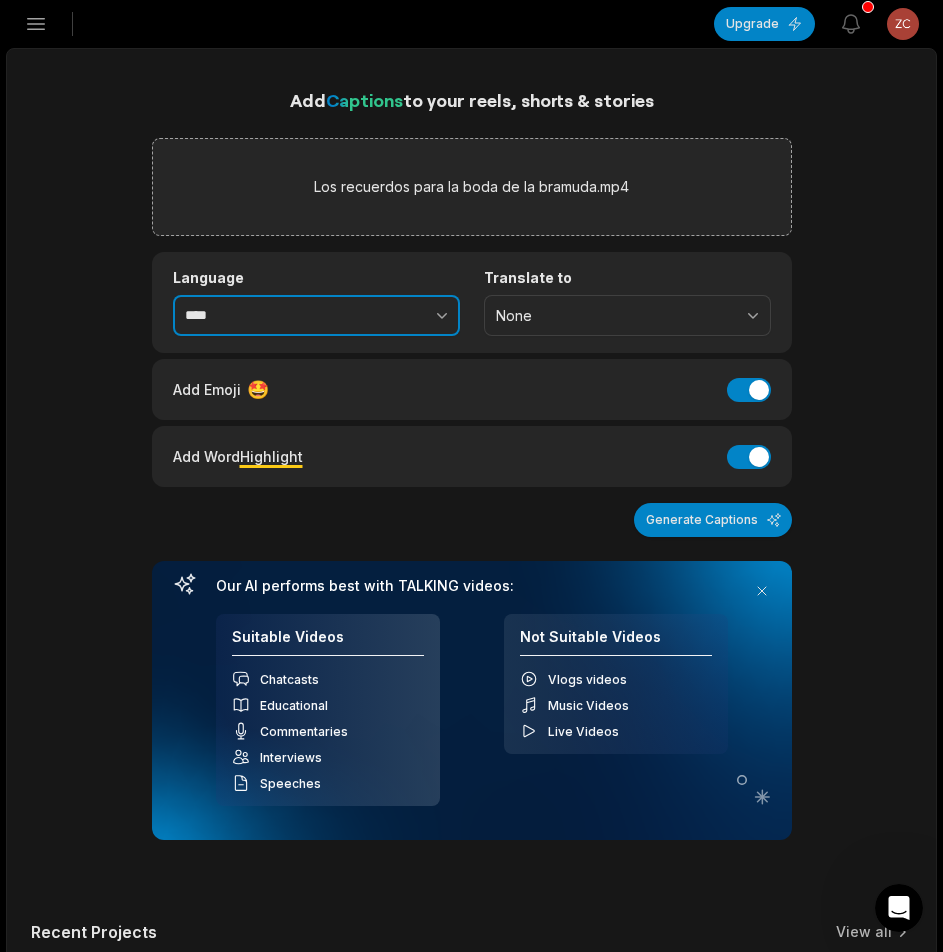 drag, startPoint x: 338, startPoint y: 315, endPoint x: 335, endPoint y: 337, distance: 22.203604 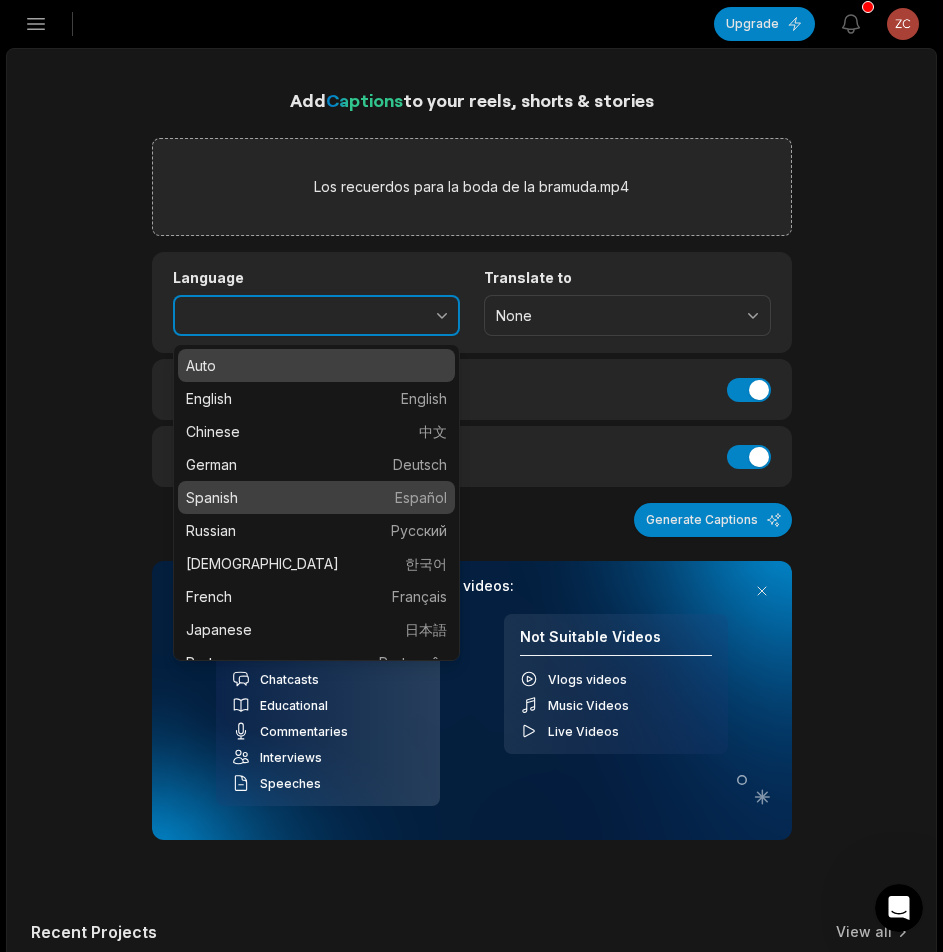 type on "*******" 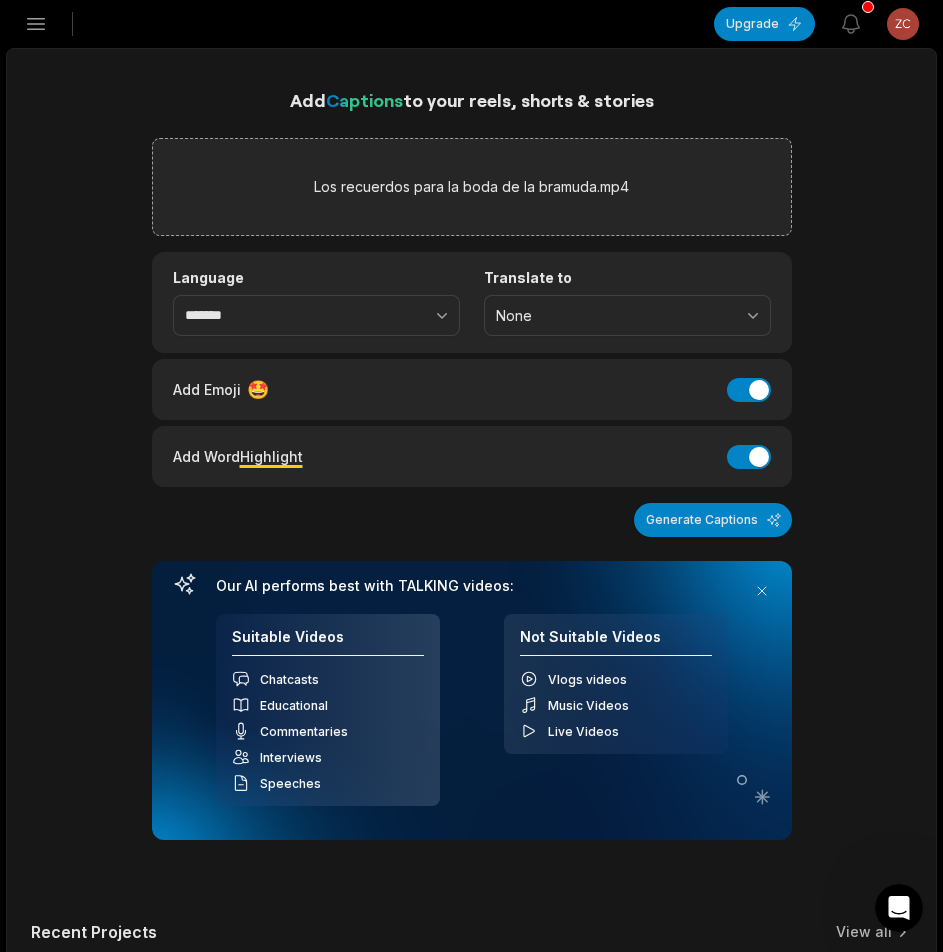 drag, startPoint x: 736, startPoint y: 520, endPoint x: 808, endPoint y: 522, distance: 72.02777 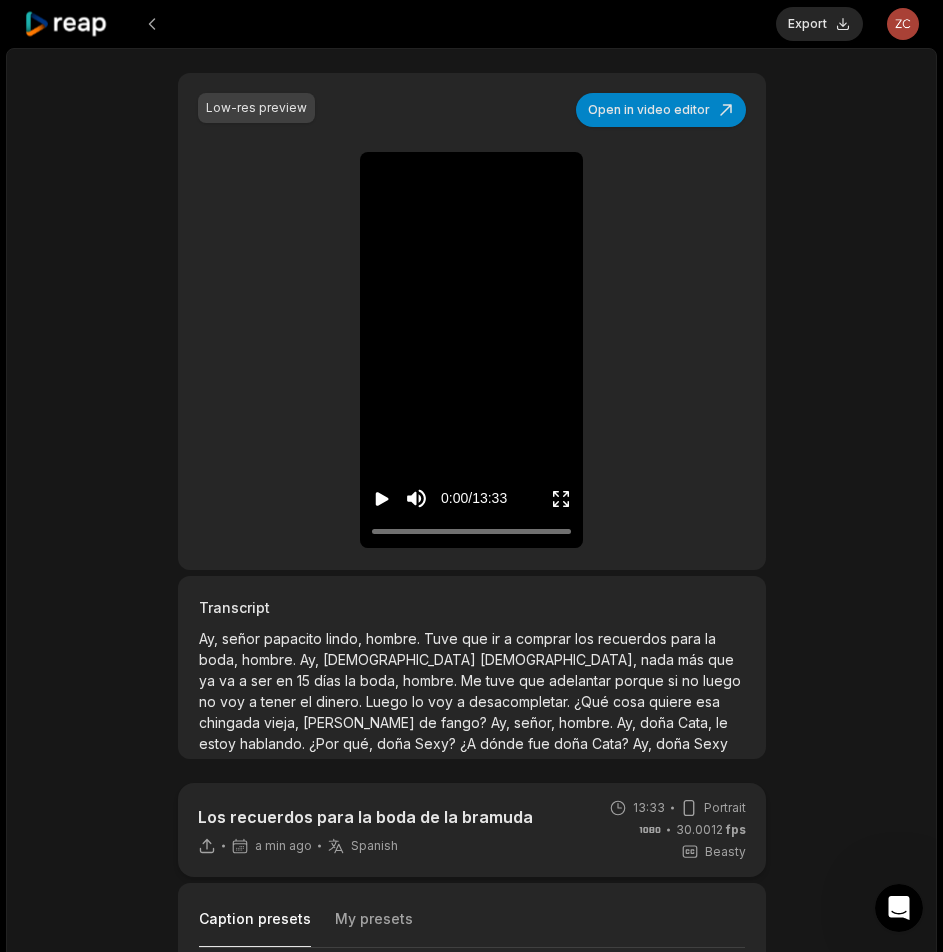 scroll, scrollTop: 400, scrollLeft: 0, axis: vertical 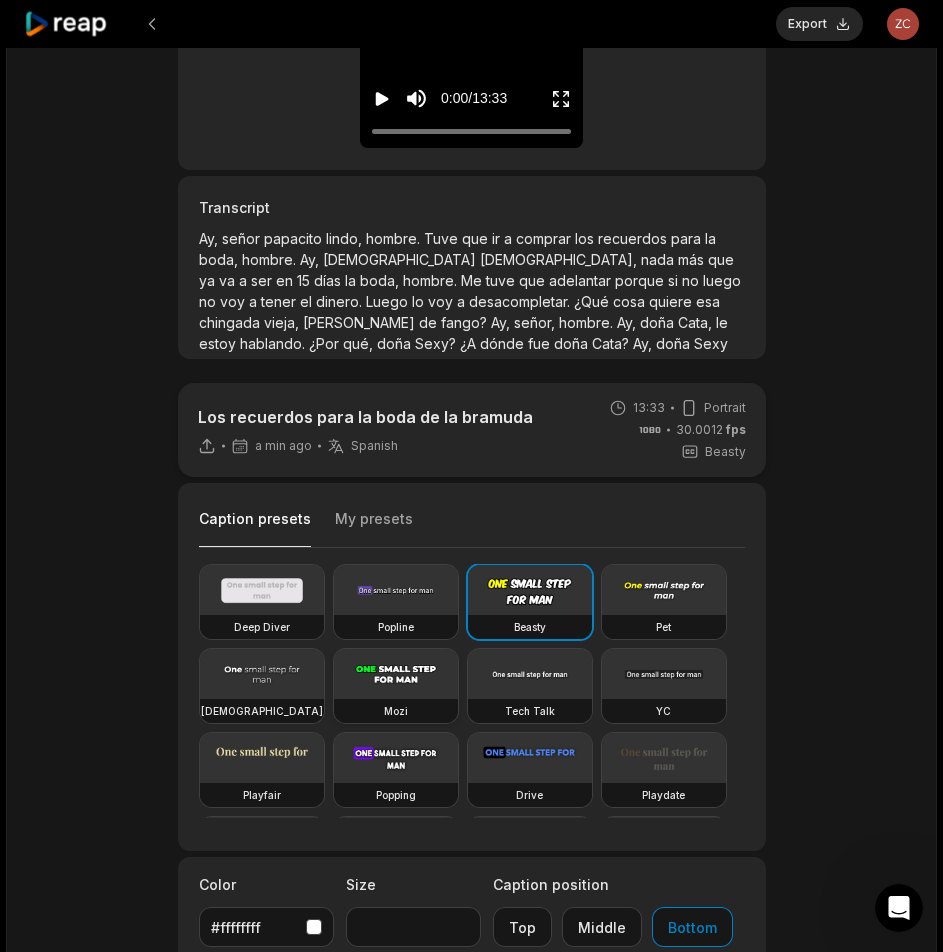 click at bounding box center [396, 674] 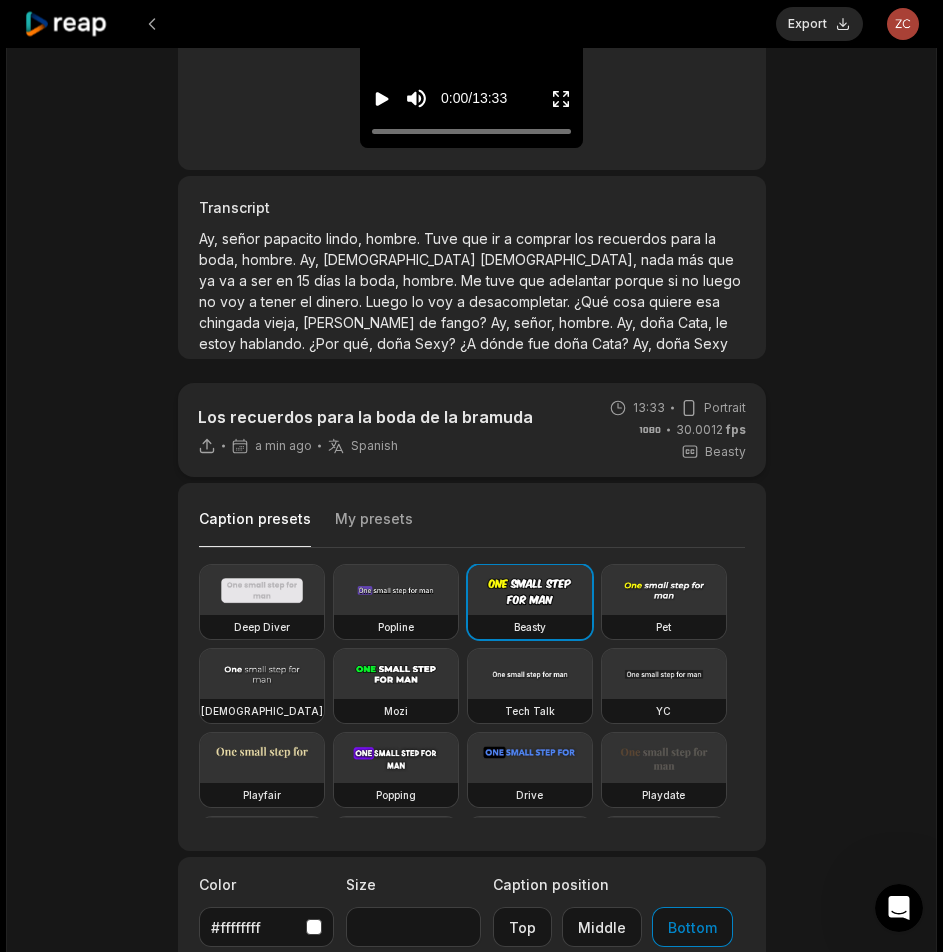 type on "**" 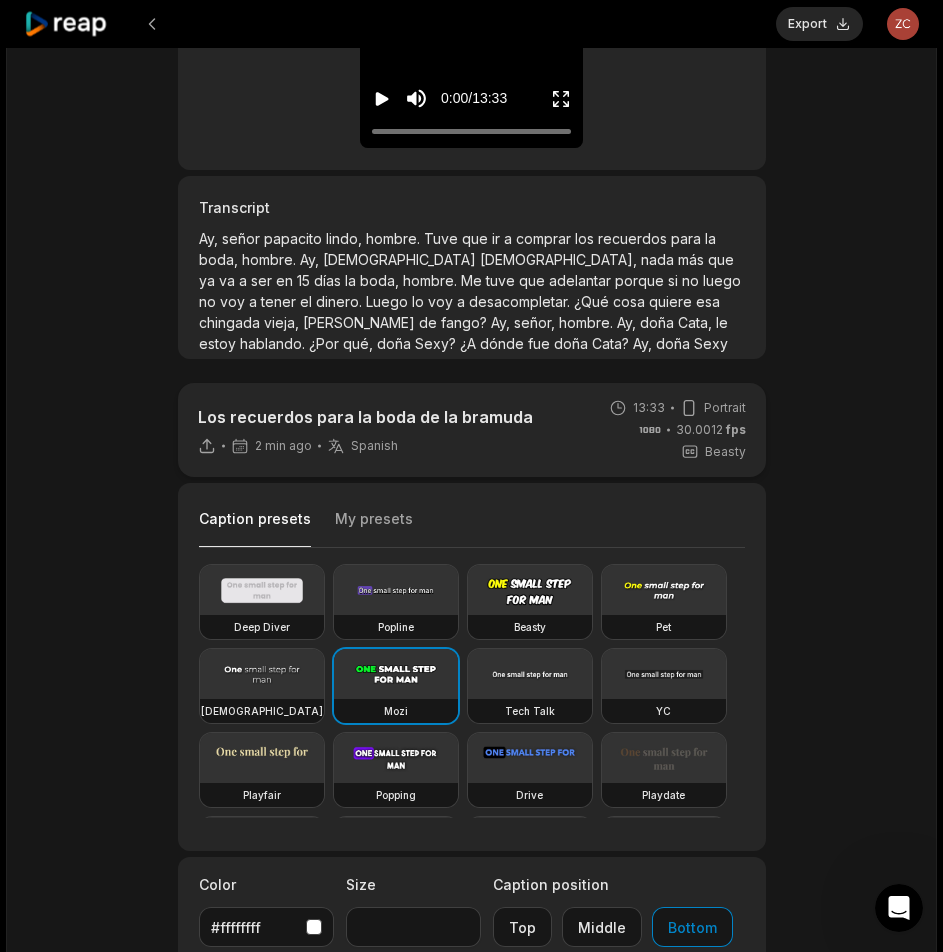drag, startPoint x: 782, startPoint y: 21, endPoint x: 798, endPoint y: 21, distance: 16 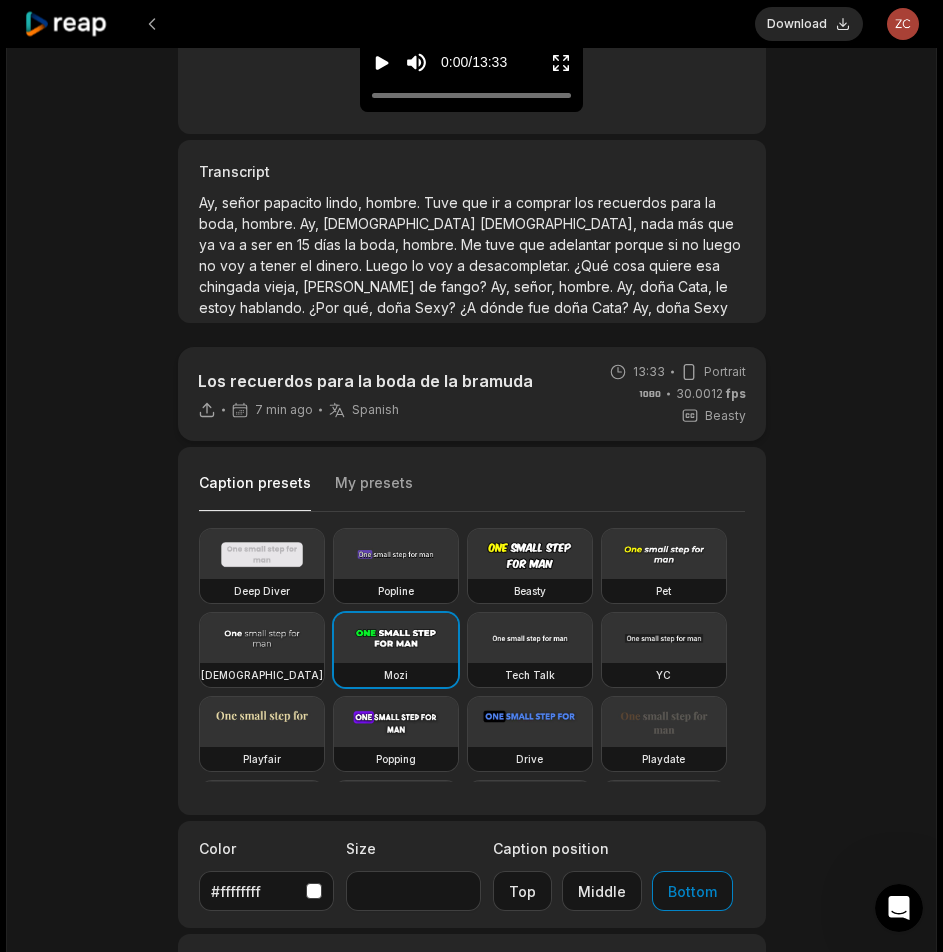 scroll, scrollTop: 400, scrollLeft: 0, axis: vertical 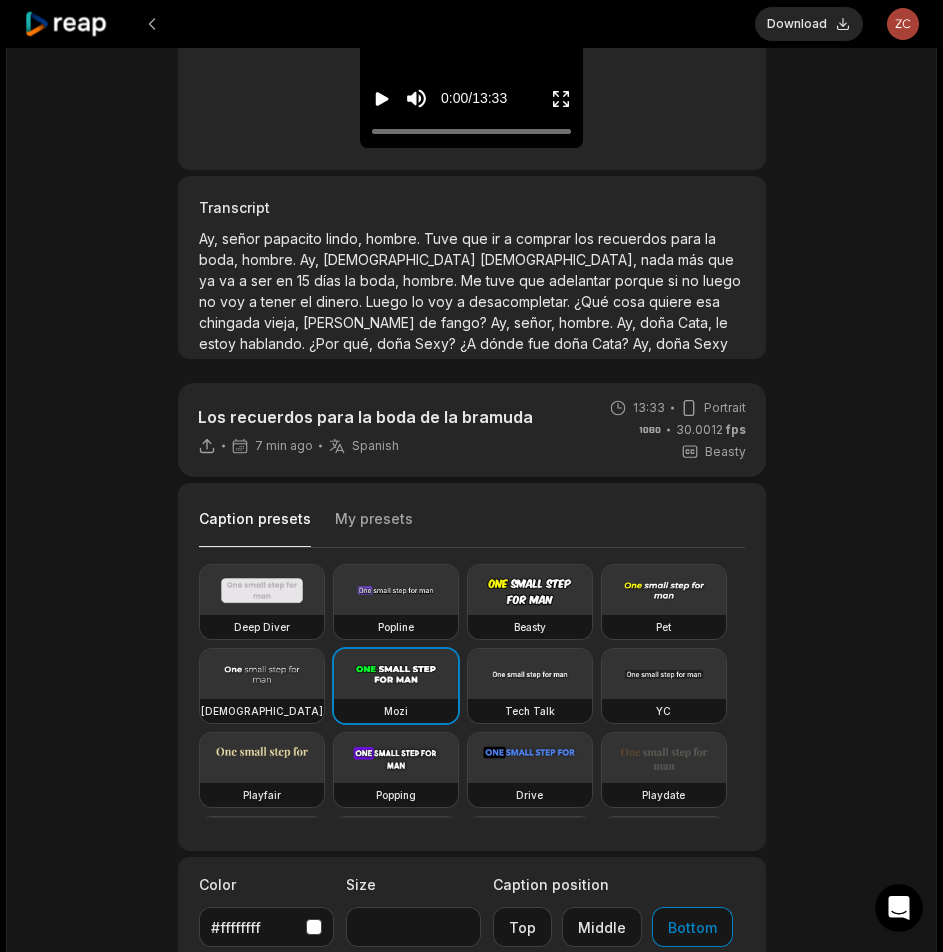 click on "Download" at bounding box center (809, 24) 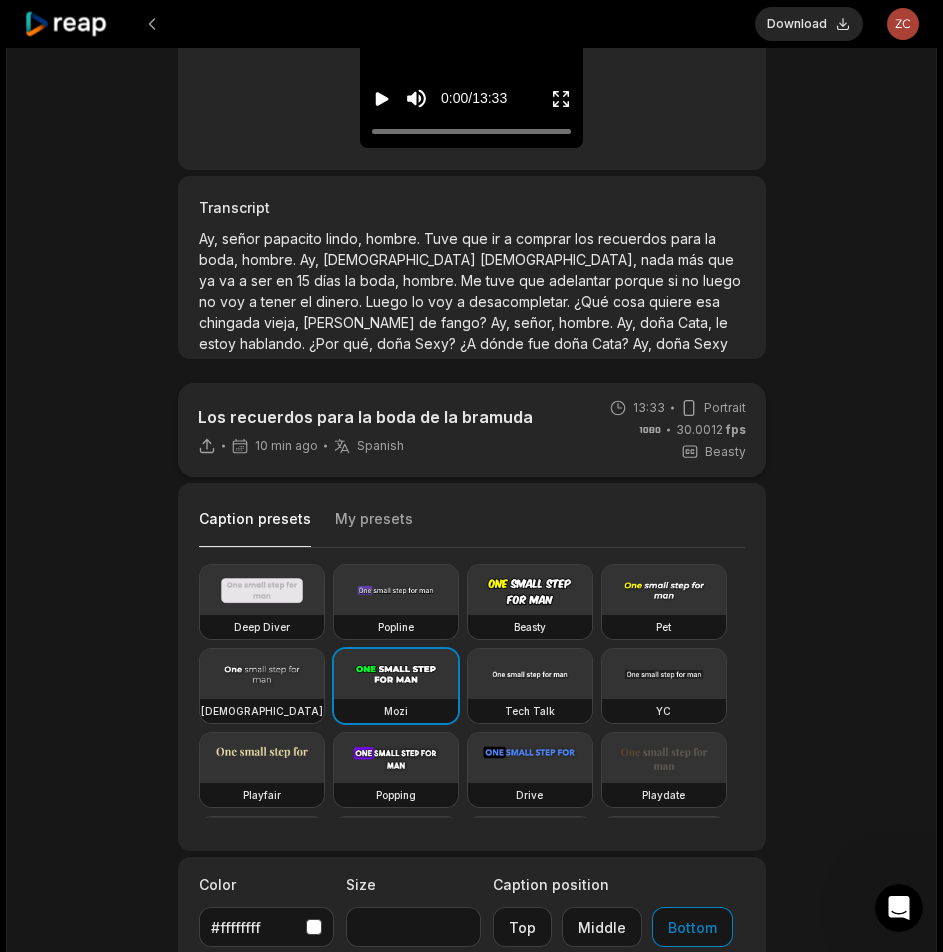 click 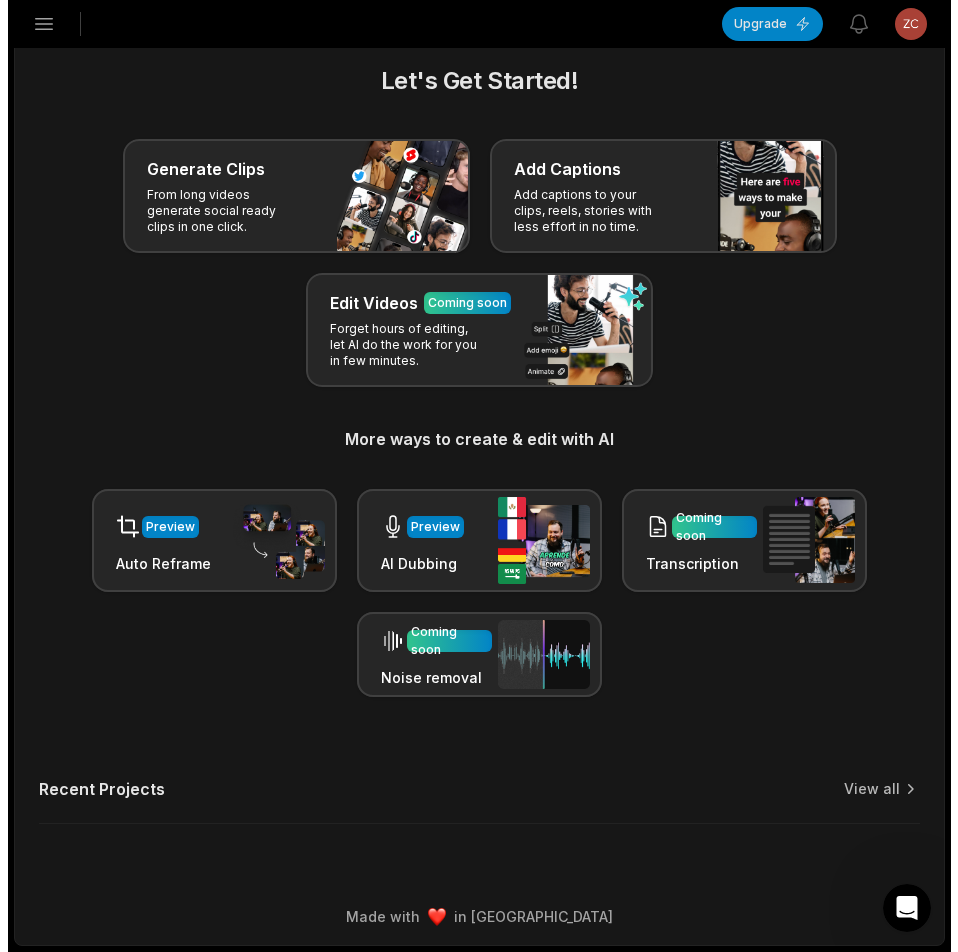 scroll, scrollTop: 285, scrollLeft: 0, axis: vertical 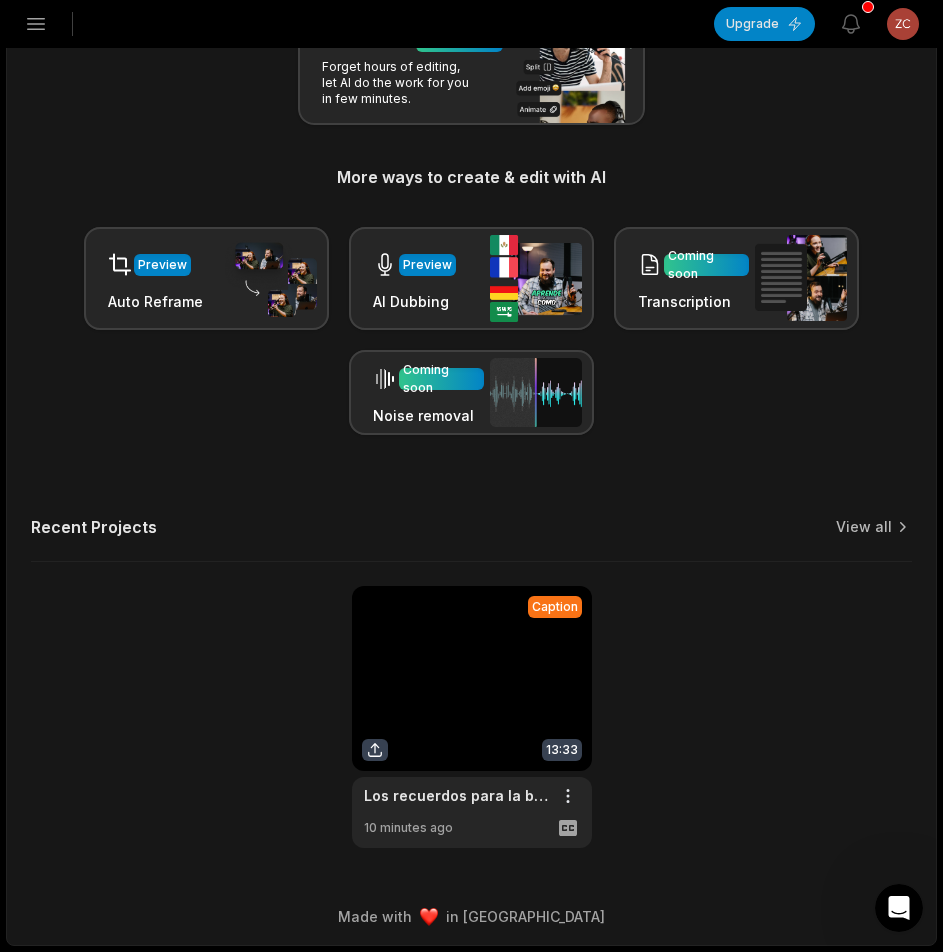click 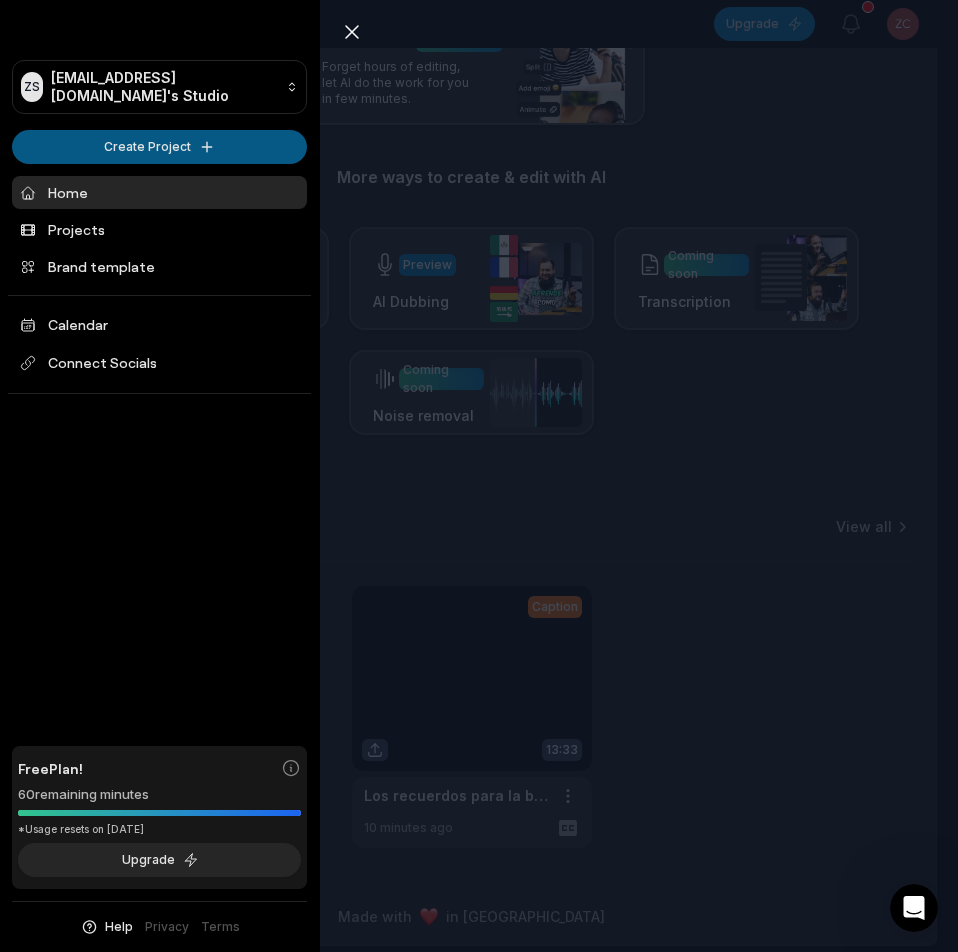click on "ZS [EMAIL_ADDRESS][DOMAIN_NAME]'s Studio Create Project Home Projects Brand template Calendar Connect Socials Free  Plan! 60  remaining minutes *Usage resets on [DATE] Upgrade Help Privacy Terms Open sidebar Upgrade View notifications Open user menu   Let's Get Started! Generate Clips From long videos generate social ready clips in one click. Add Captions Add captions to your clips, reels, stories with less effort in no time. Edit Videos Coming soon Forget hours of editing, let AI do the work for you in few minutes. More ways to create & edit with AI Preview Auto Reframe Preview AI Dubbing Coming soon Transcription Coming soon Noise removal Recent Projects View all Caption 13:33 Los recuerdos para la boda de la bramuda Open options 10 minutes ago Made with   in [GEOGRAPHIC_DATA] Close sidebar ZS [EMAIL_ADDRESS][DOMAIN_NAME]'s Studio Create Project Home Projects Brand template Calendar Connect Socials Free  Plan! 60  remaining minutes *Usage resets on [DATE] Upgrade Help Privacy Terms" at bounding box center (479, 191) 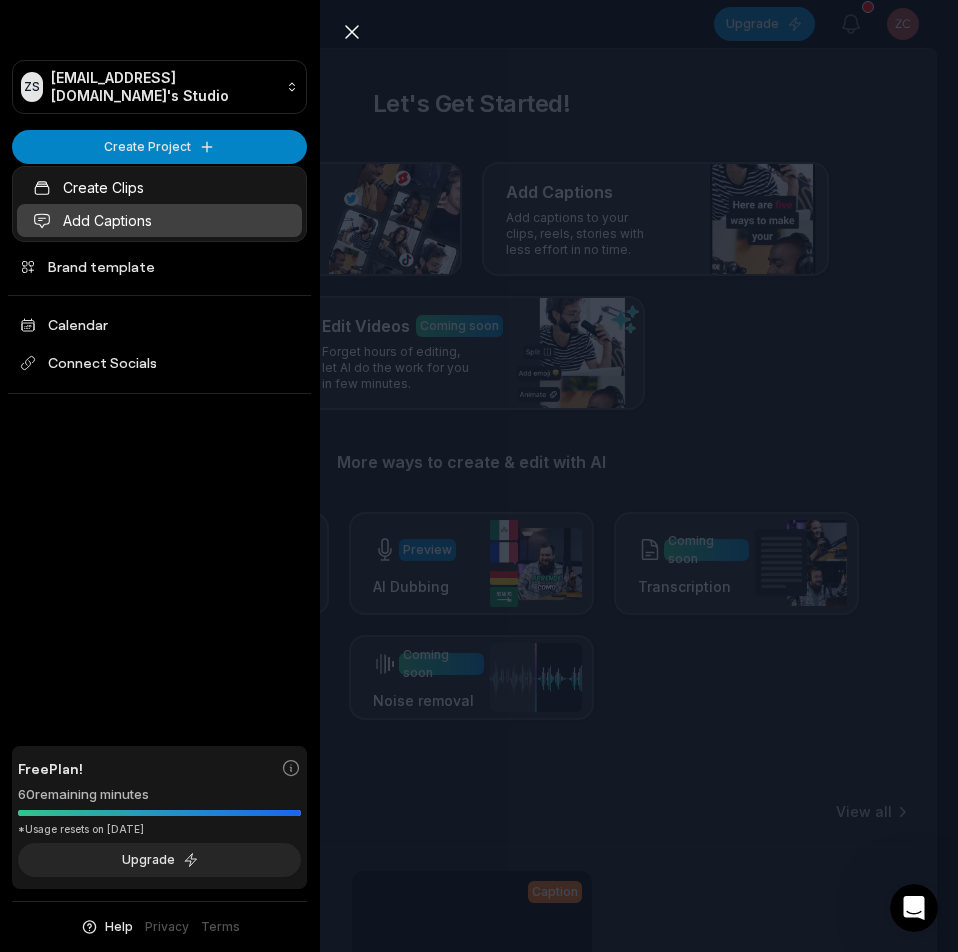 click on "Add Captions" at bounding box center (159, 220) 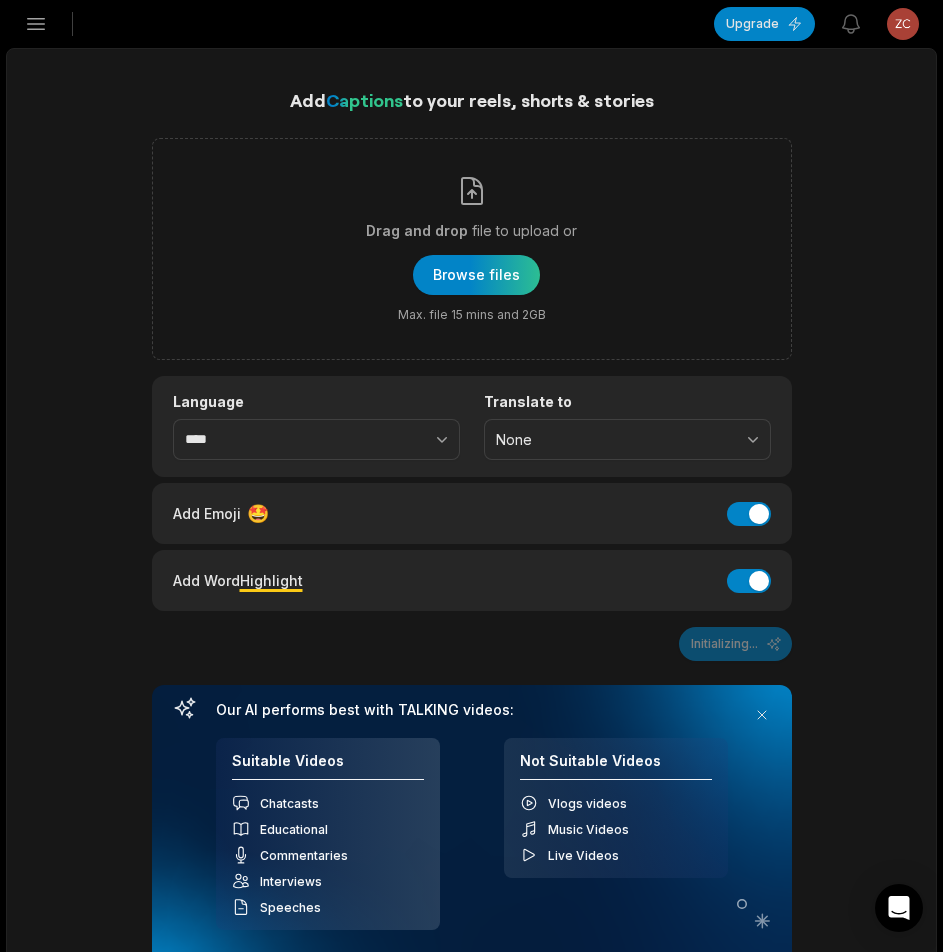 scroll, scrollTop: 0, scrollLeft: 0, axis: both 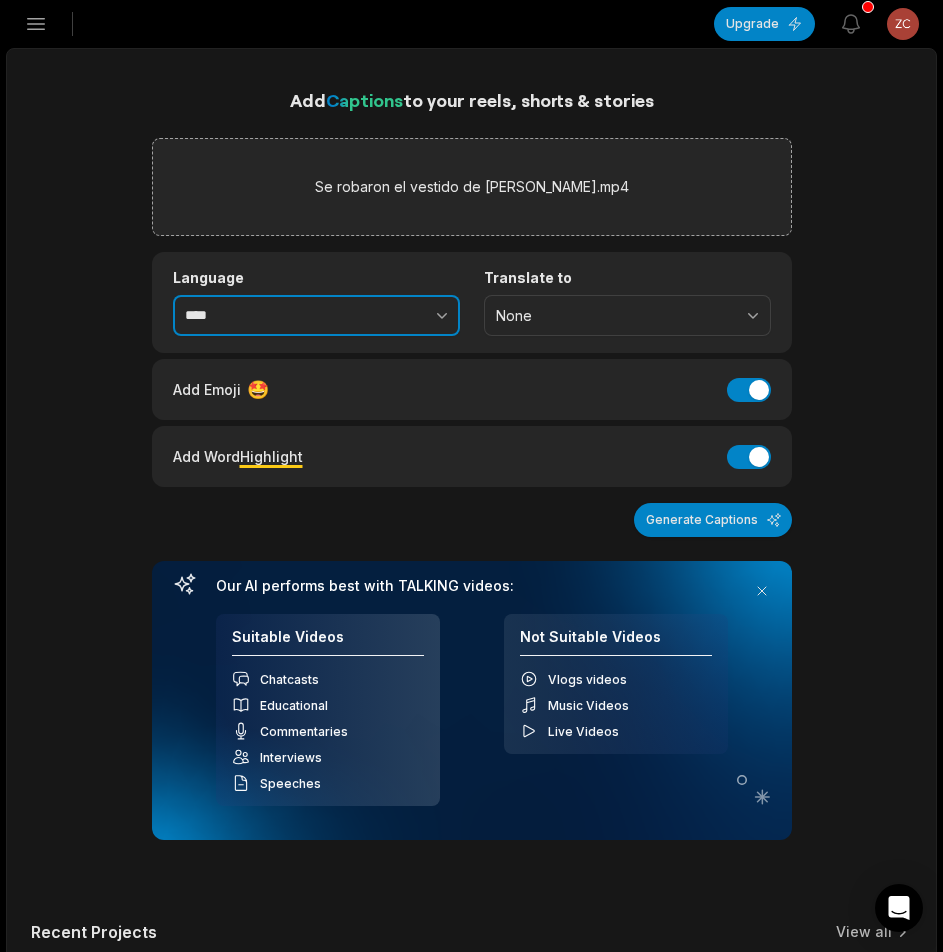 click on "****" at bounding box center (316, 316) 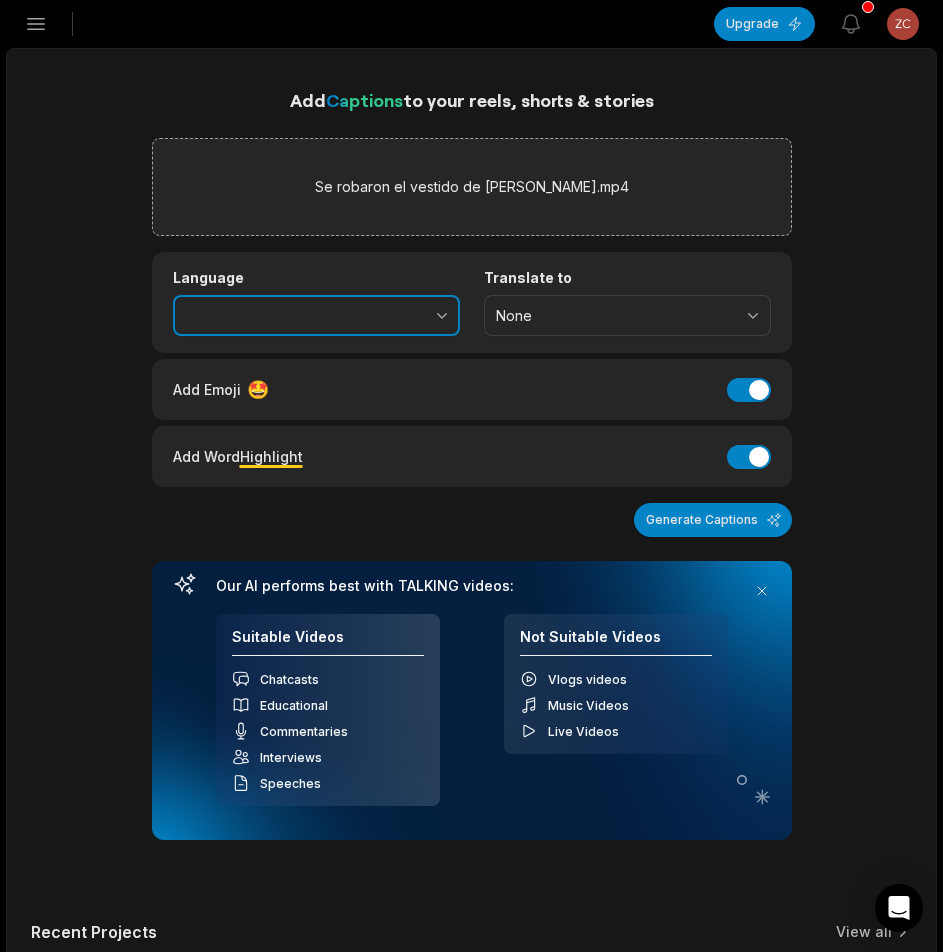 click at bounding box center (398, 316) 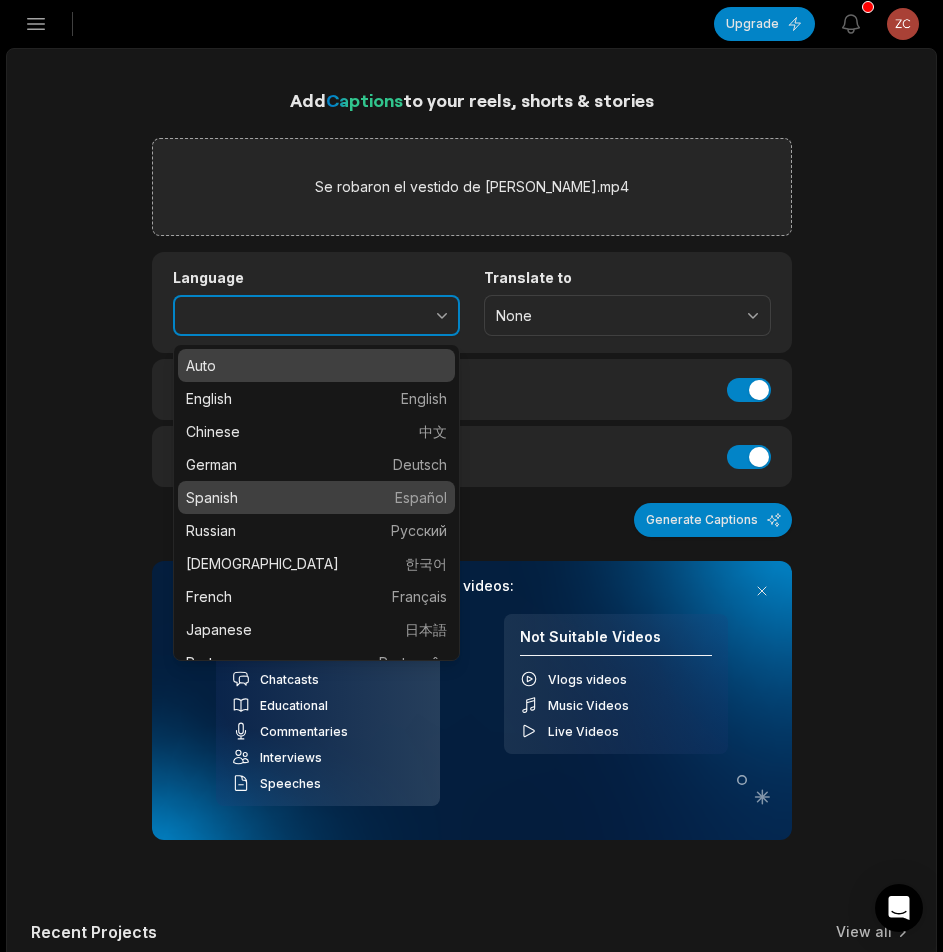 type on "*******" 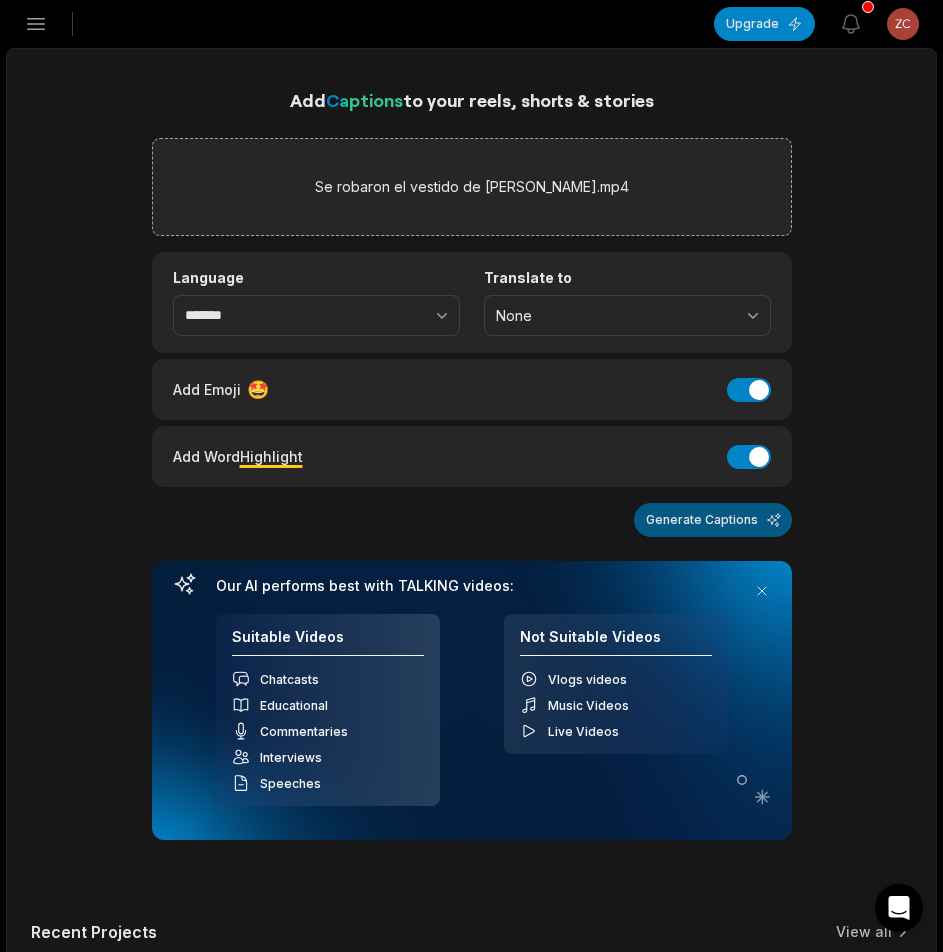 click on "Generate Captions" at bounding box center [713, 520] 